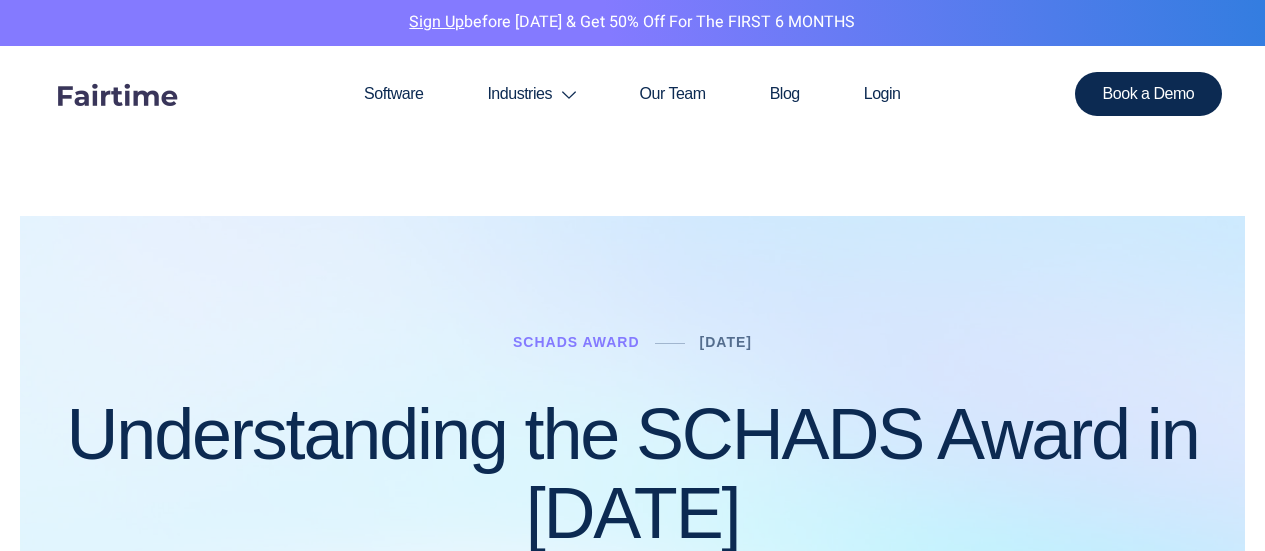 scroll, scrollTop: 2476, scrollLeft: 0, axis: vertical 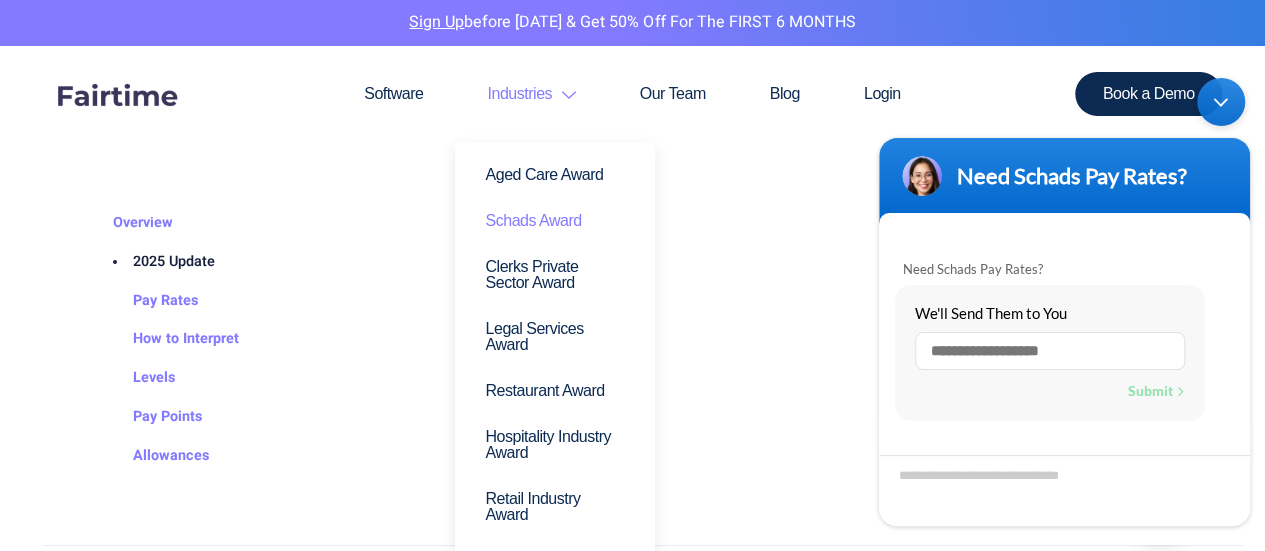 click on "Schads Award" at bounding box center (555, 221) 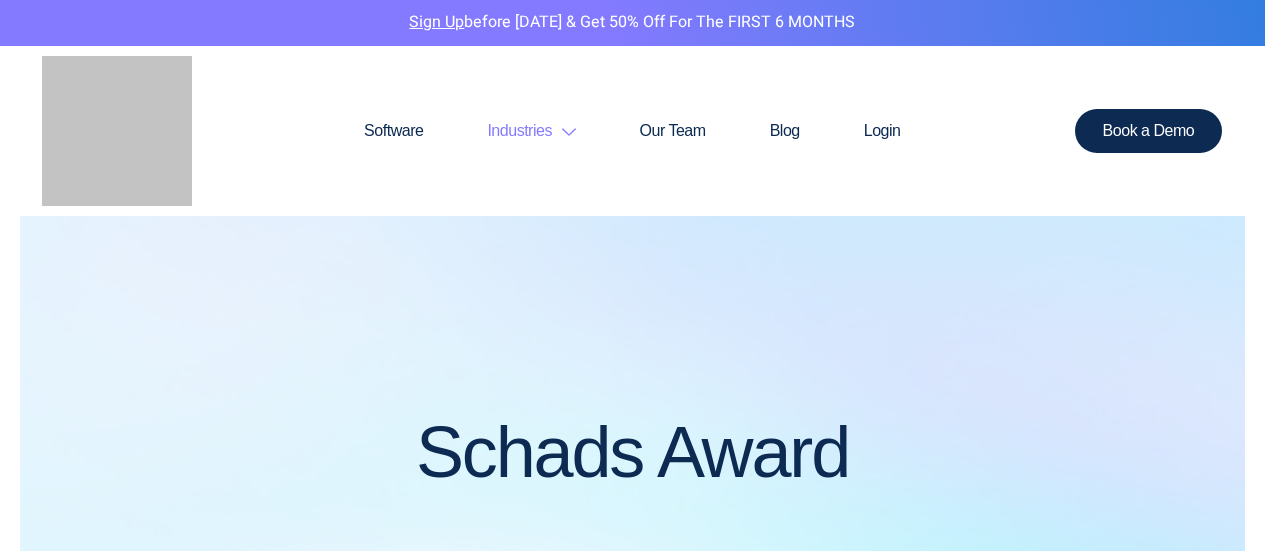 scroll, scrollTop: 400, scrollLeft: 0, axis: vertical 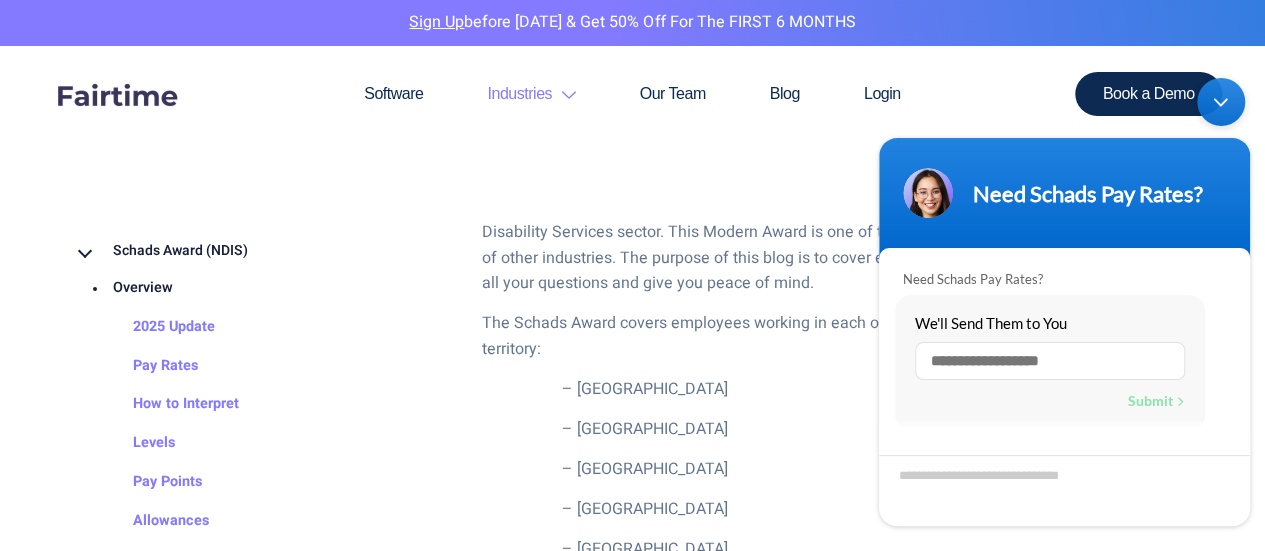 click at bounding box center (1221, 101) 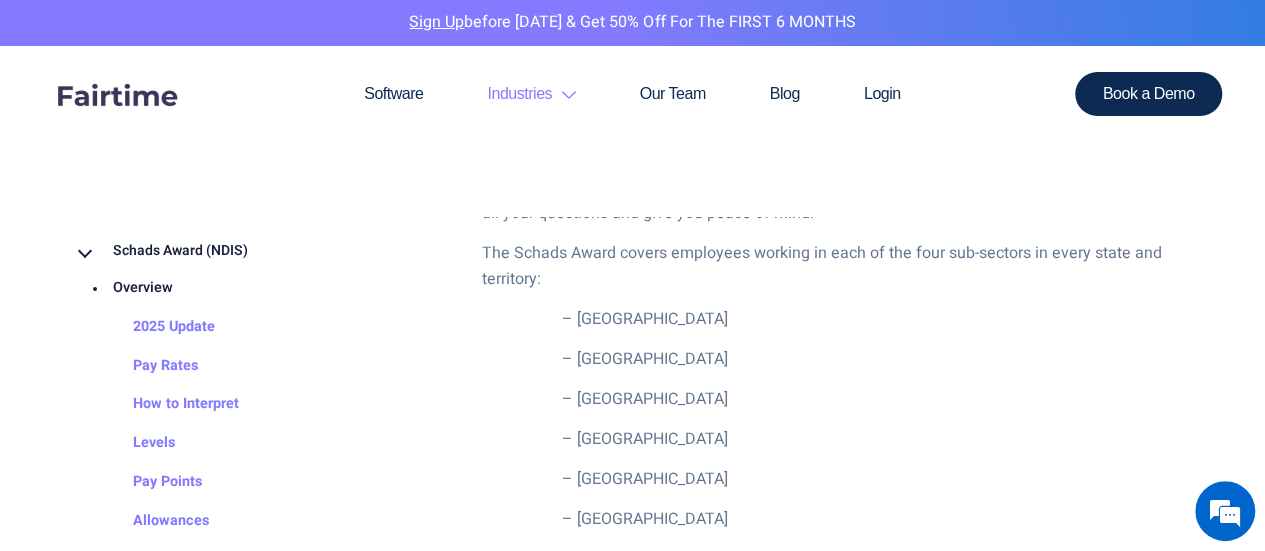 scroll, scrollTop: 800, scrollLeft: 0, axis: vertical 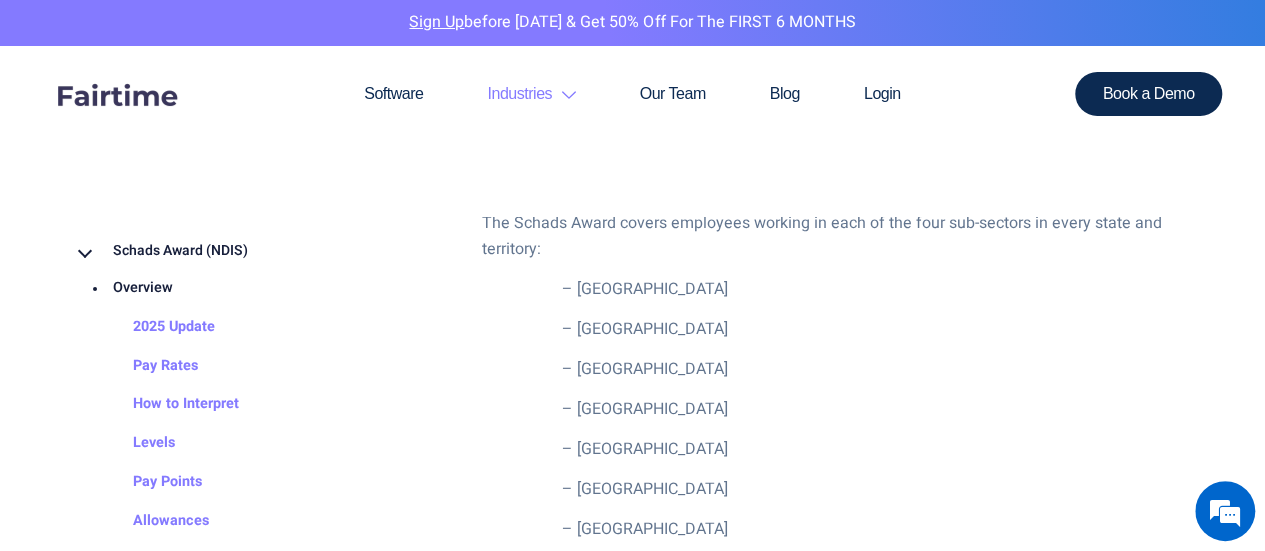 click on "– Victoria" at bounding box center (877, 330) 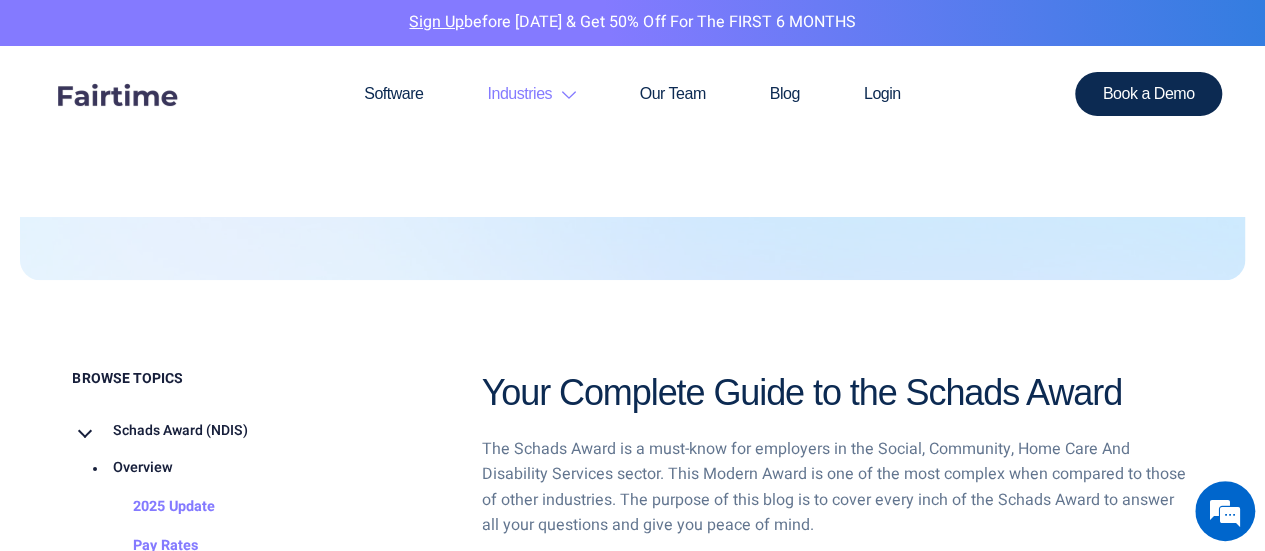 scroll, scrollTop: 600, scrollLeft: 0, axis: vertical 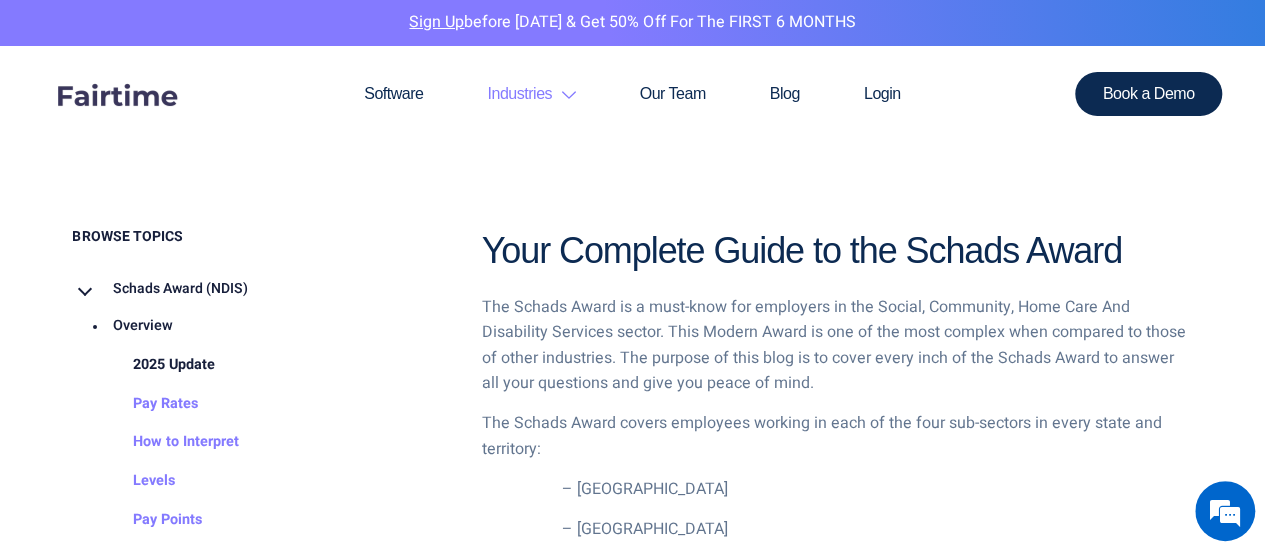 click on "2025 Update" at bounding box center (154, 365) 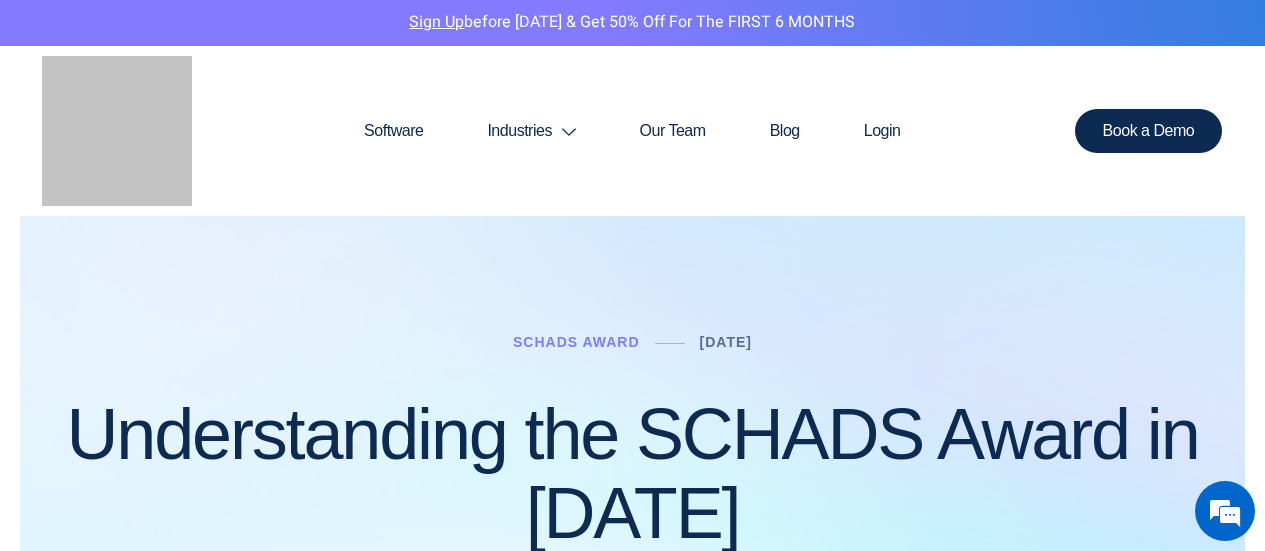 scroll, scrollTop: 0, scrollLeft: 0, axis: both 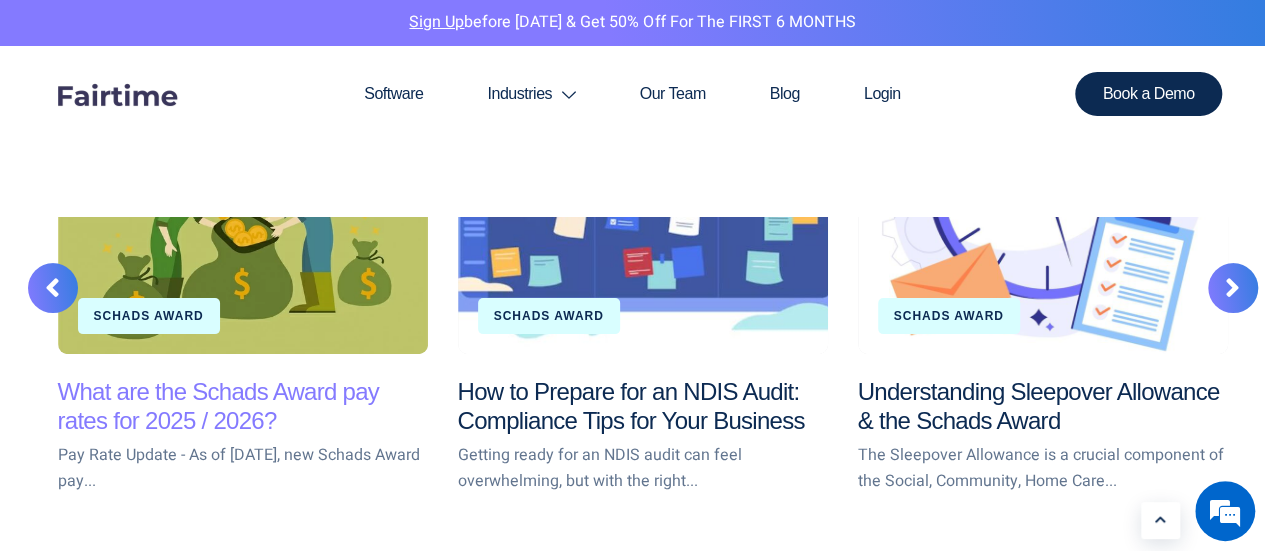 click on "What are the Schads Award pay rates for 2025 / 2026?" at bounding box center [219, 406] 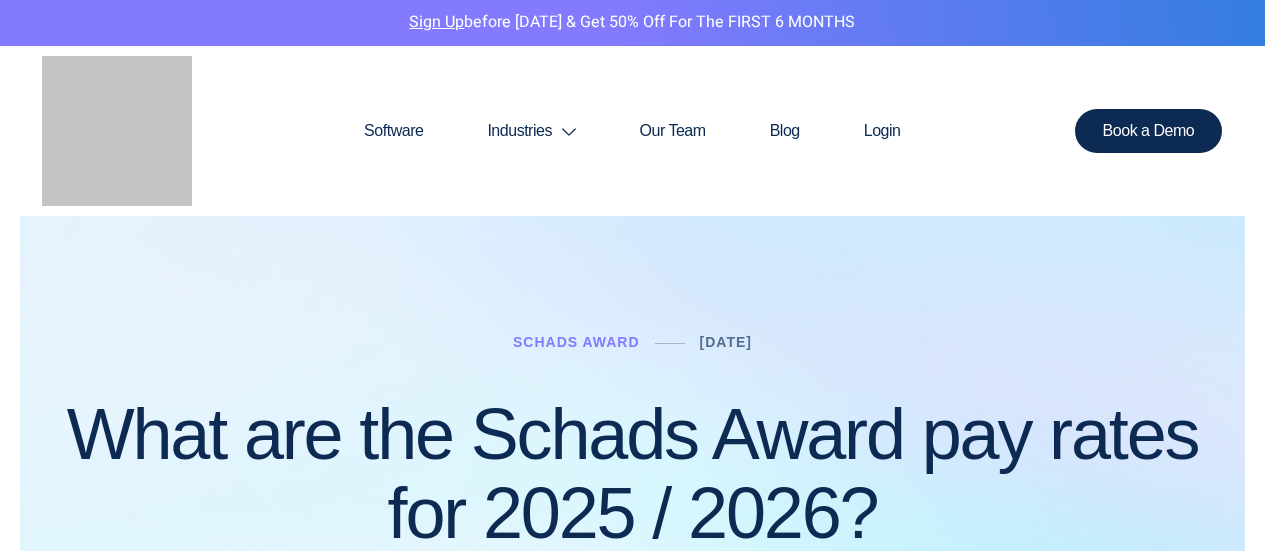 scroll, scrollTop: 0, scrollLeft: 0, axis: both 